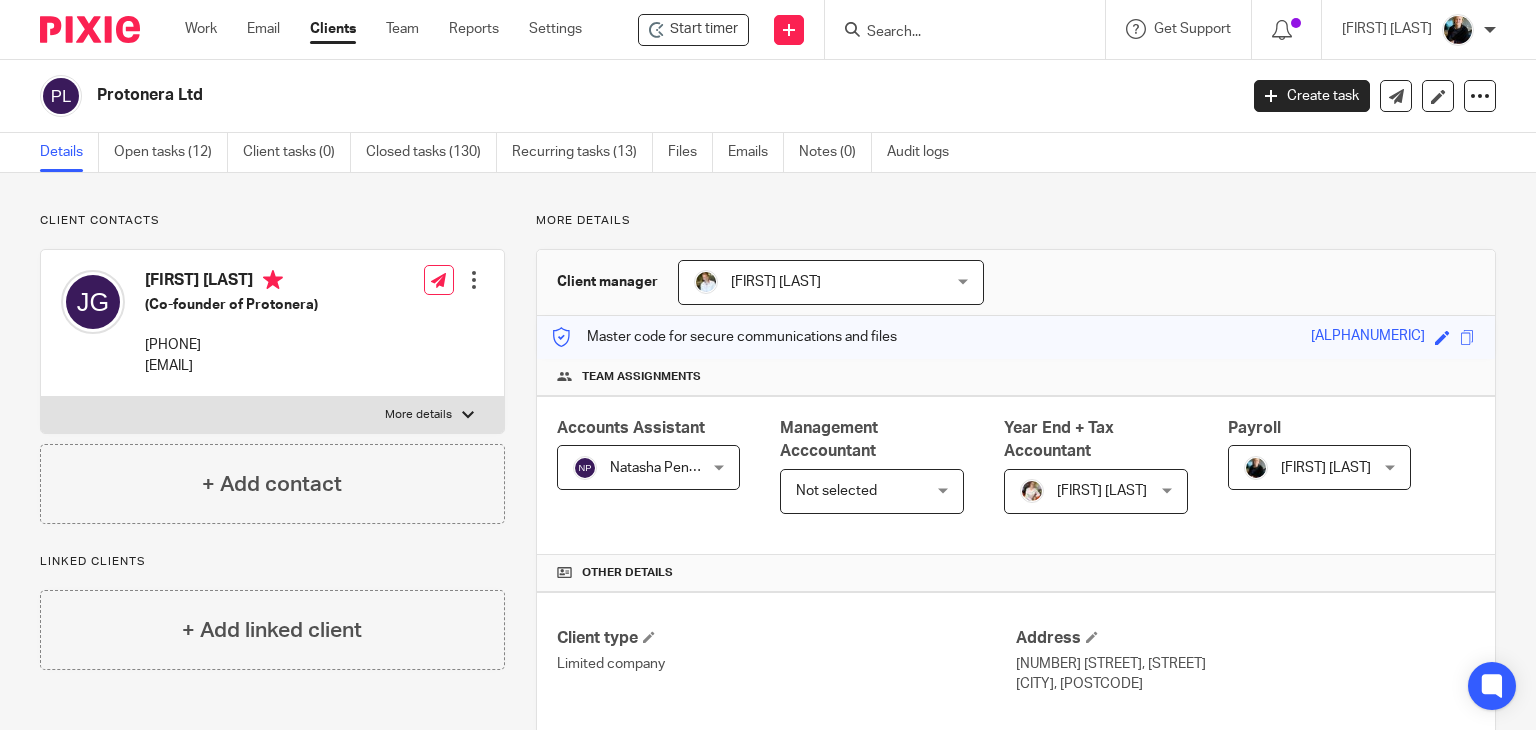 scroll, scrollTop: 0, scrollLeft: 0, axis: both 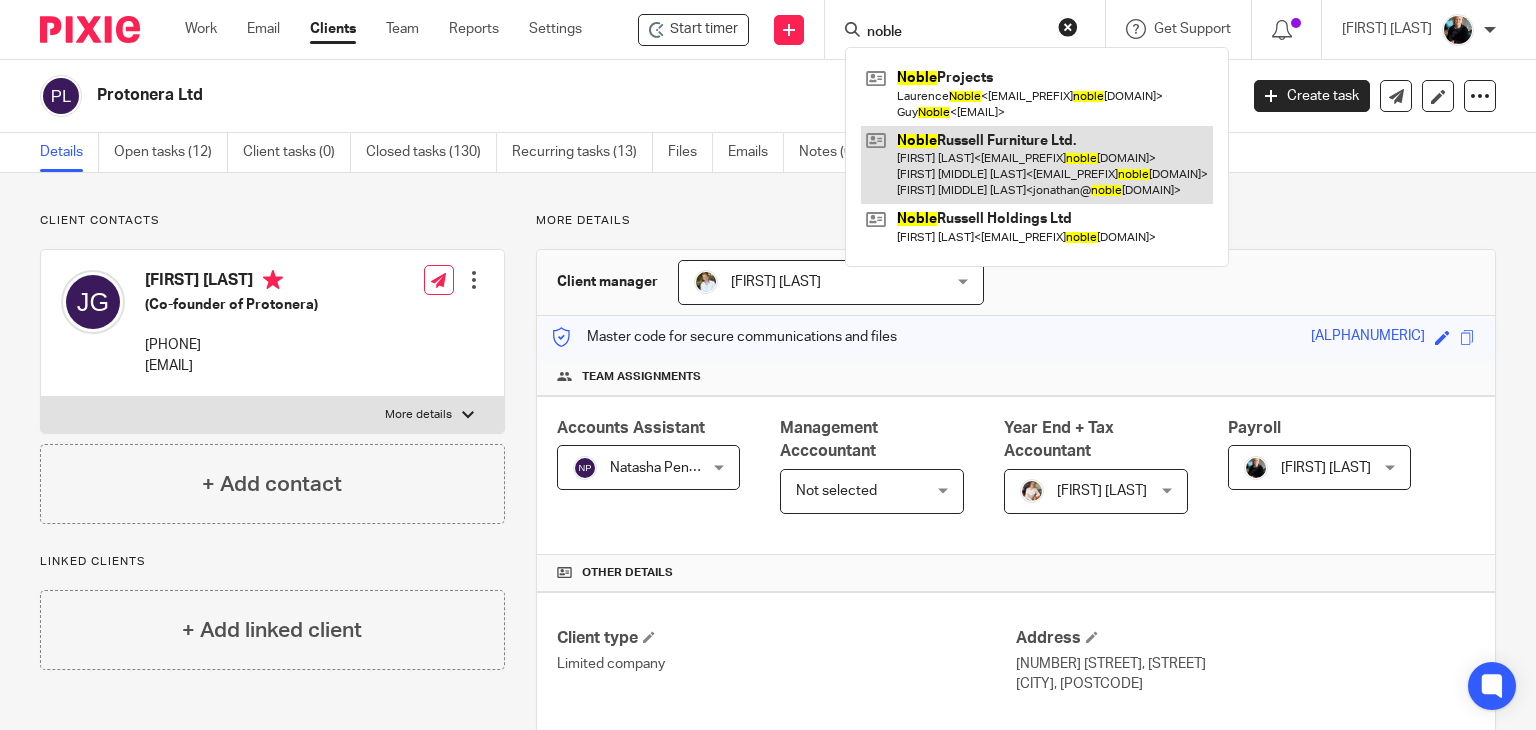 type on "noble" 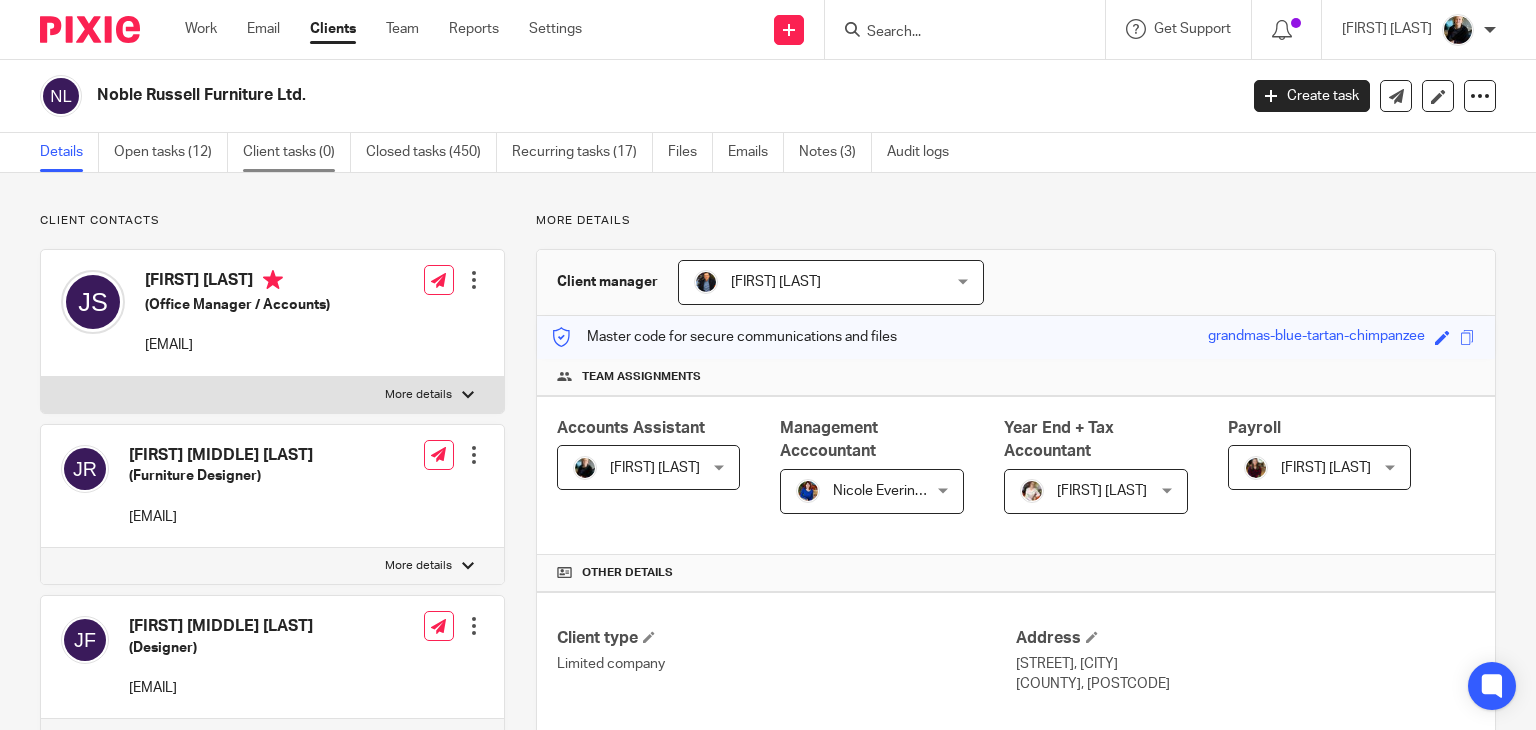 scroll, scrollTop: 0, scrollLeft: 0, axis: both 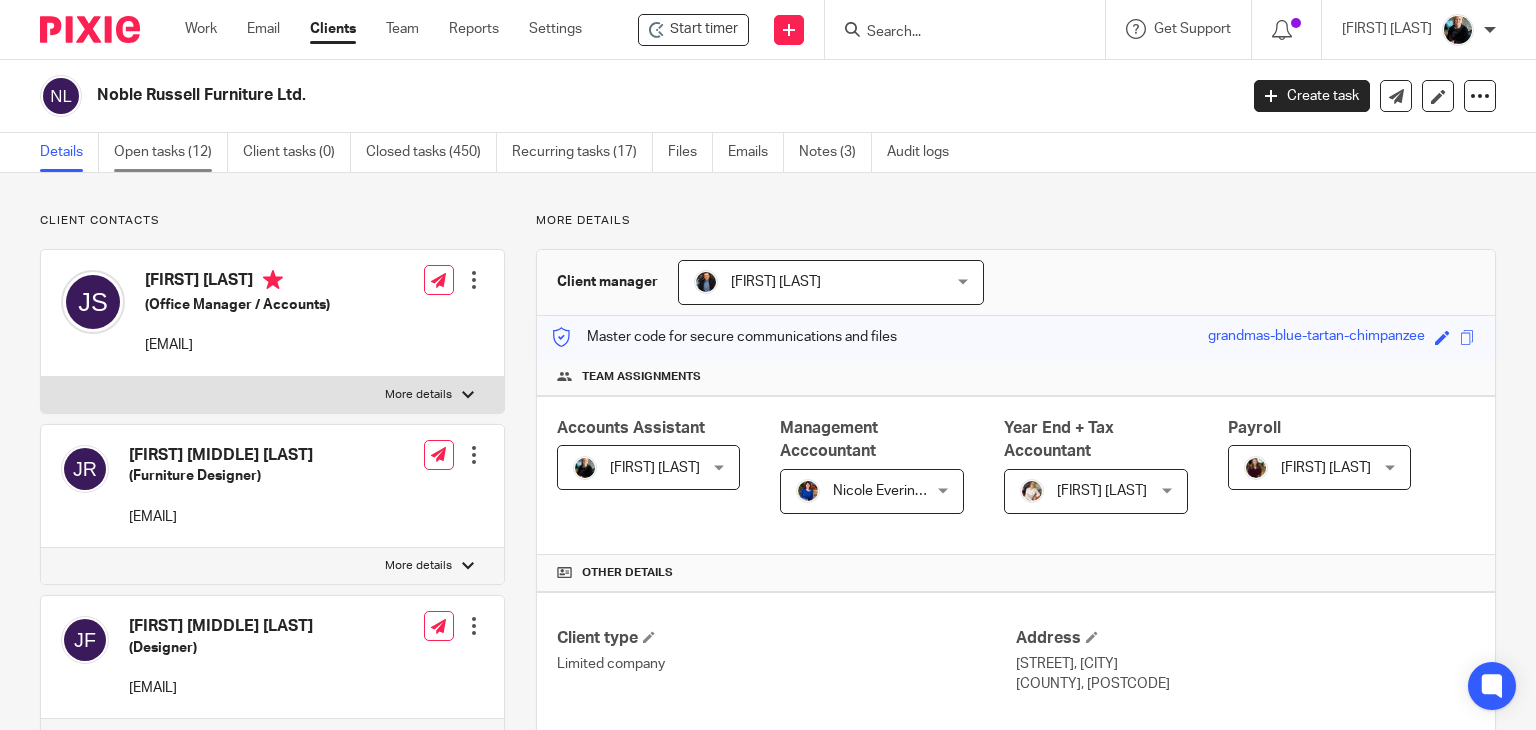 click on "Open tasks (12)" at bounding box center [171, 152] 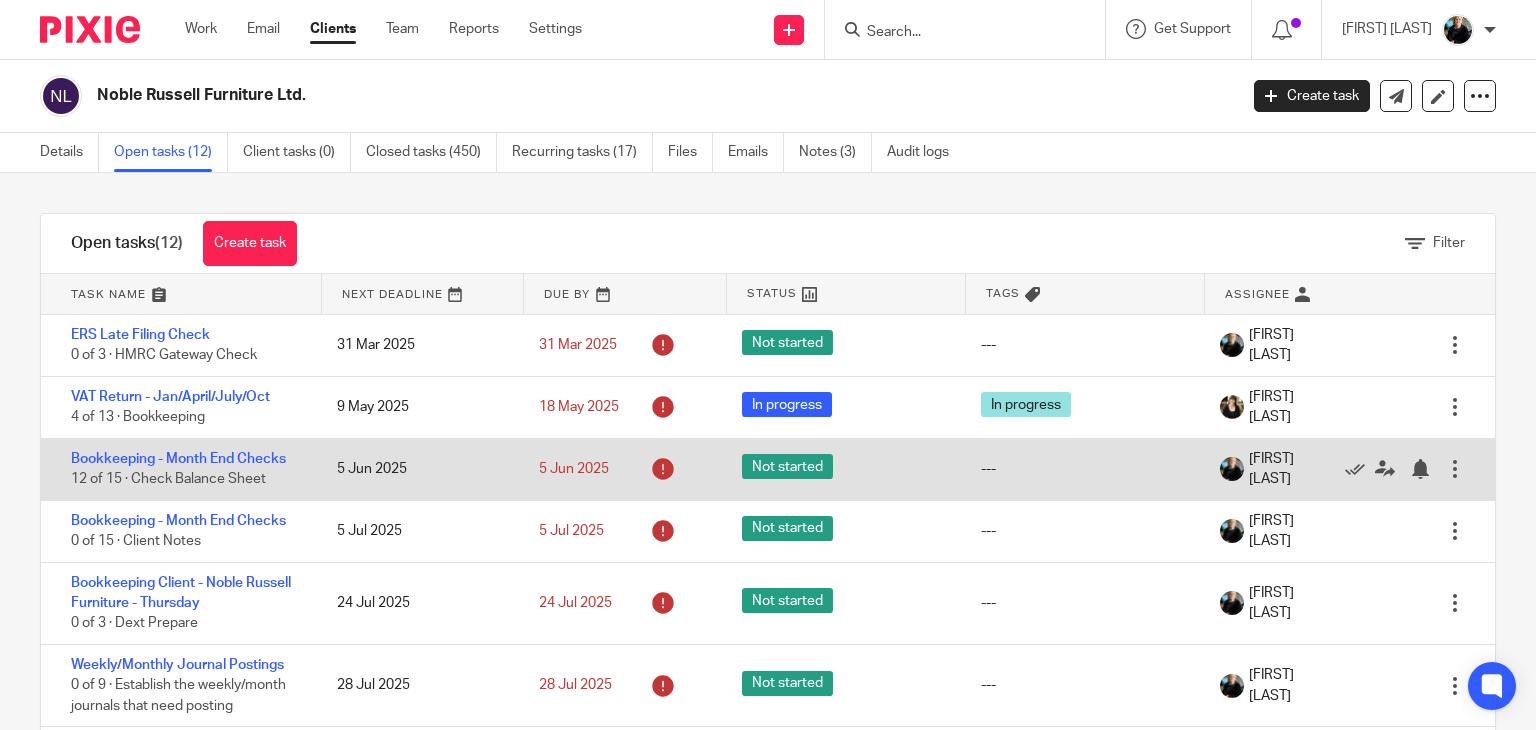 scroll, scrollTop: 0, scrollLeft: 0, axis: both 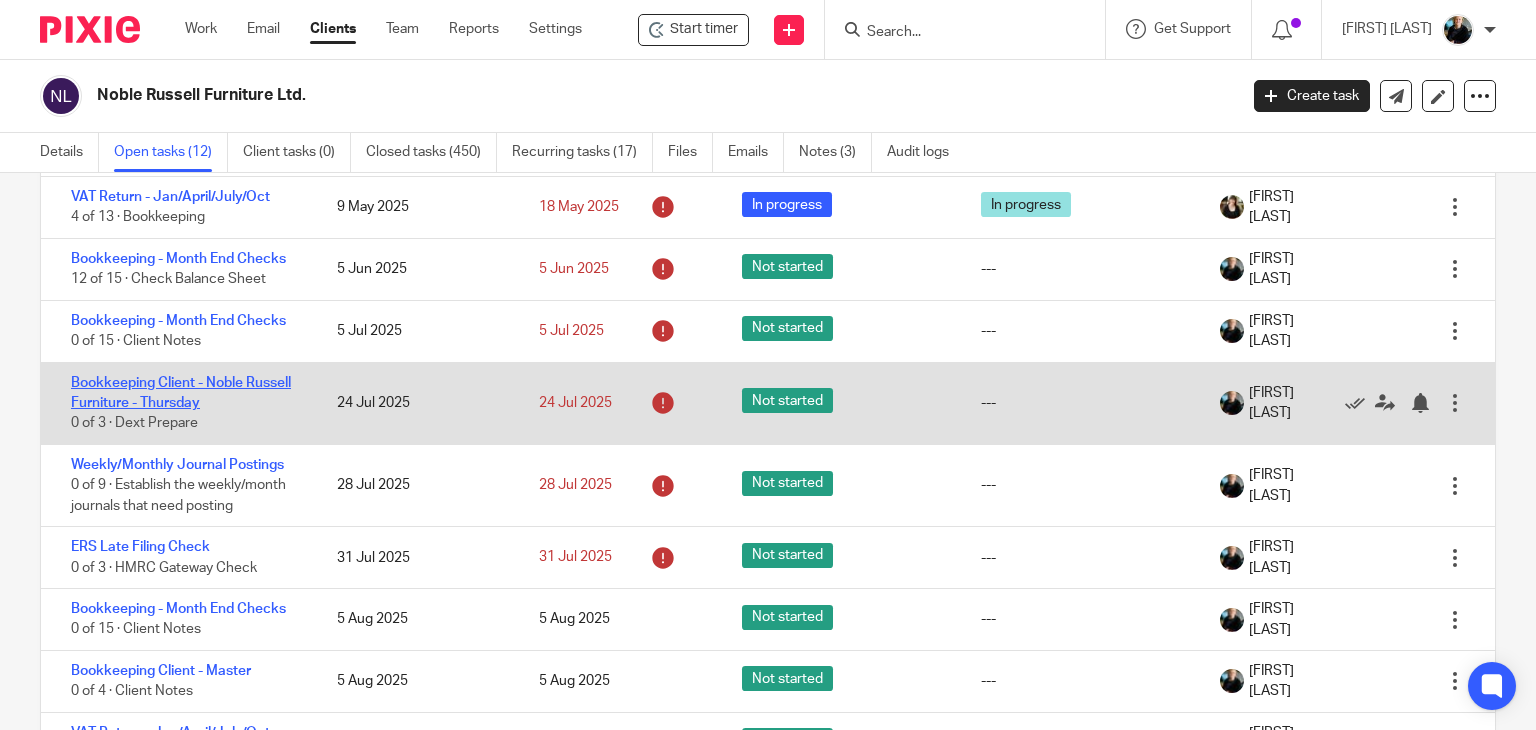 click on "Bookkeeping Client - Noble Russell Furniture - Thursday" at bounding box center (181, 393) 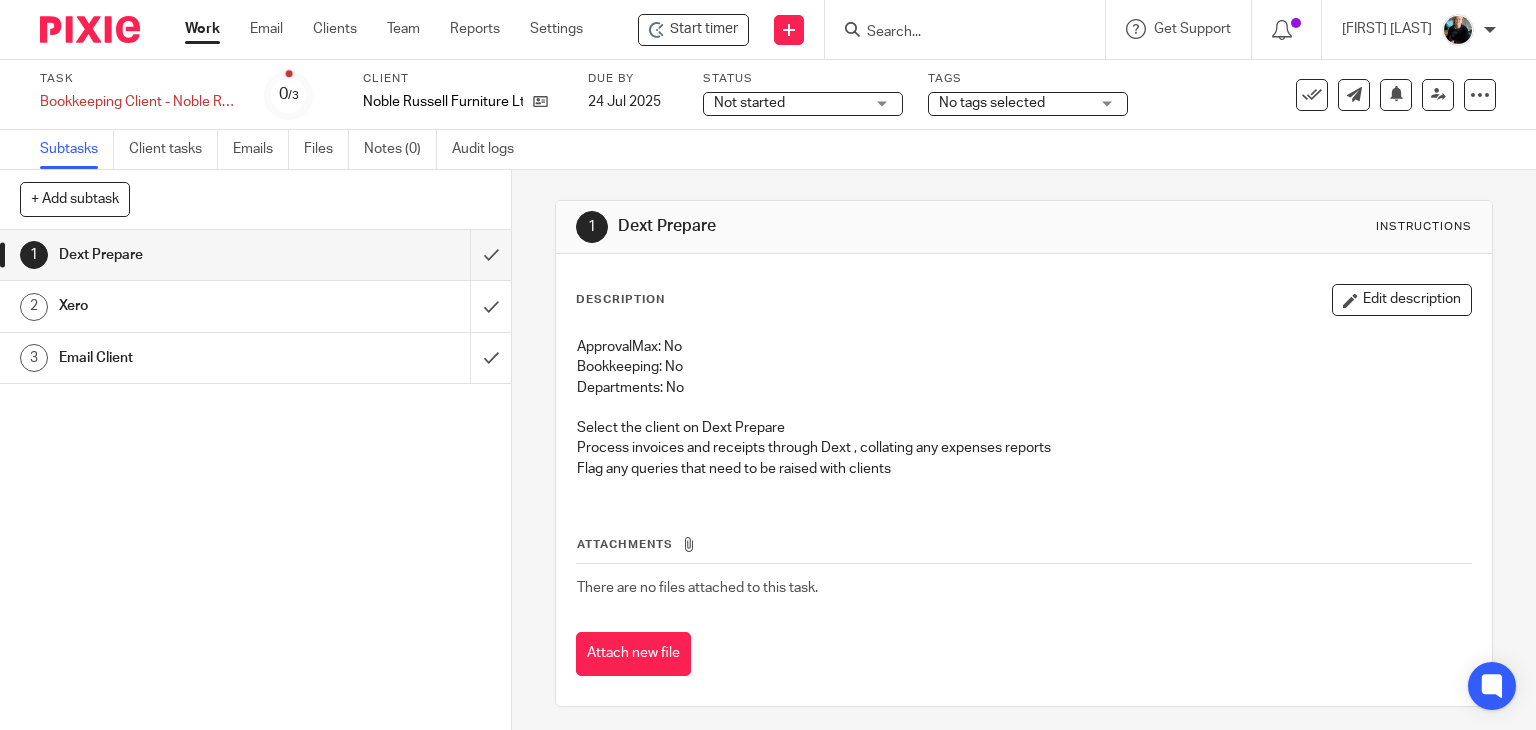 scroll, scrollTop: 0, scrollLeft: 0, axis: both 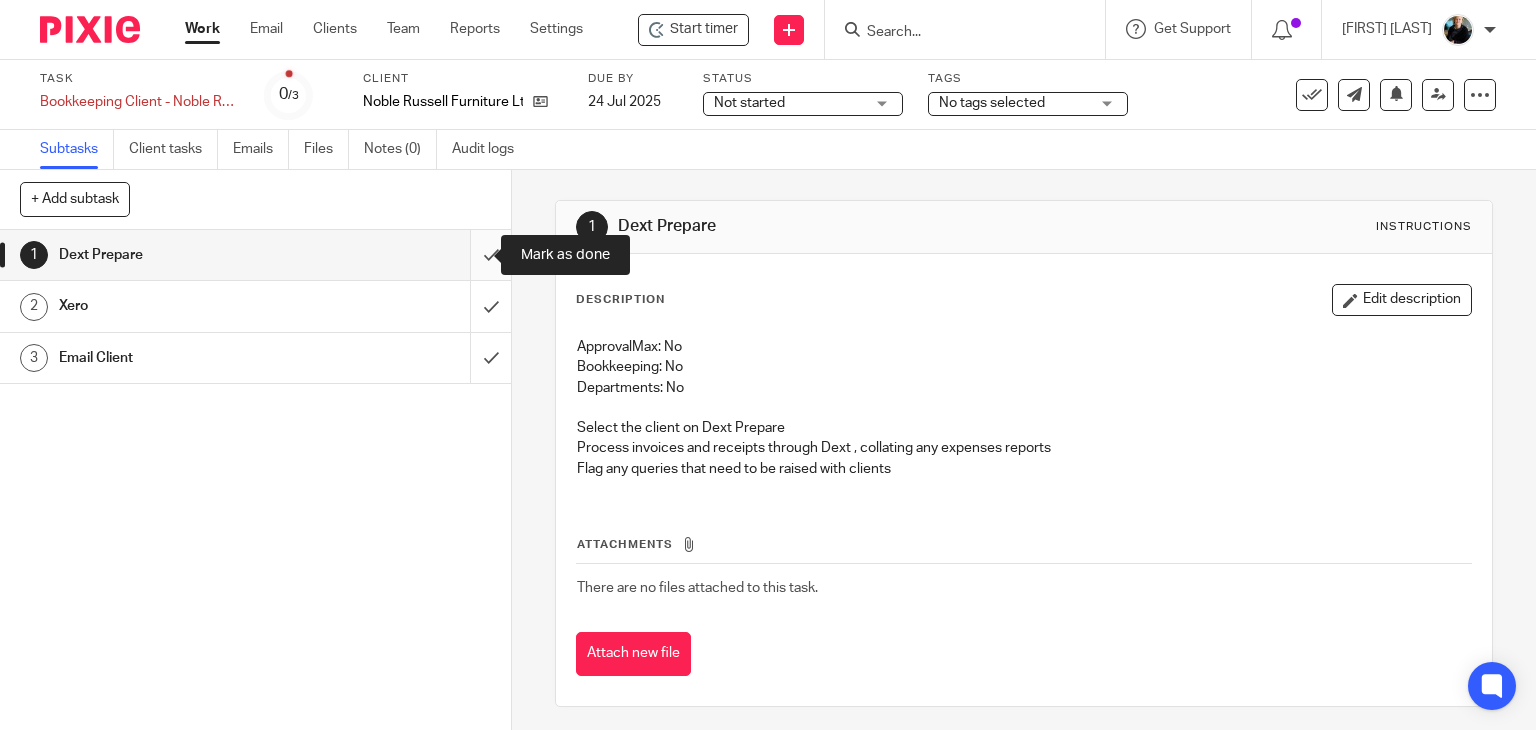 click at bounding box center (255, 255) 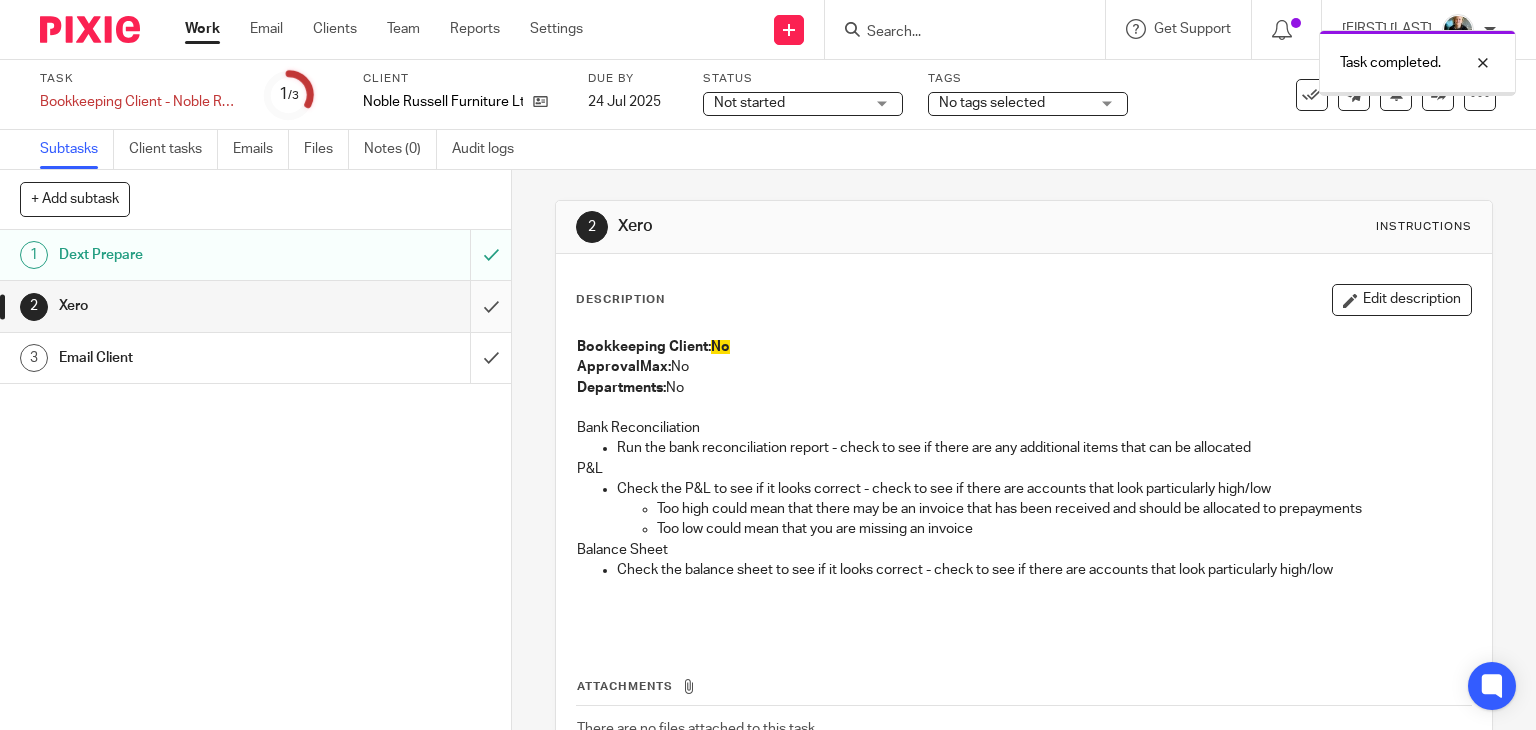 scroll, scrollTop: 0, scrollLeft: 0, axis: both 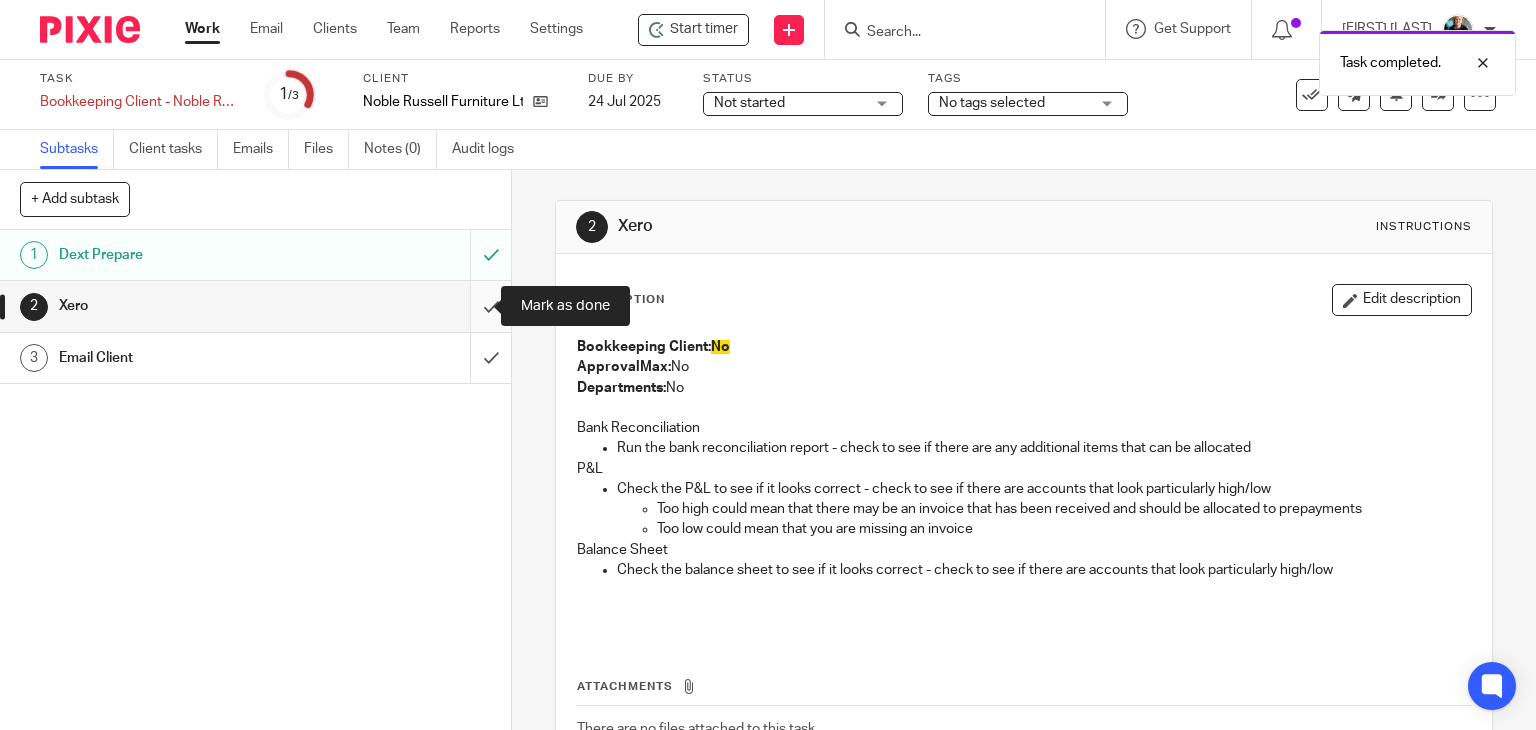 click at bounding box center (255, 306) 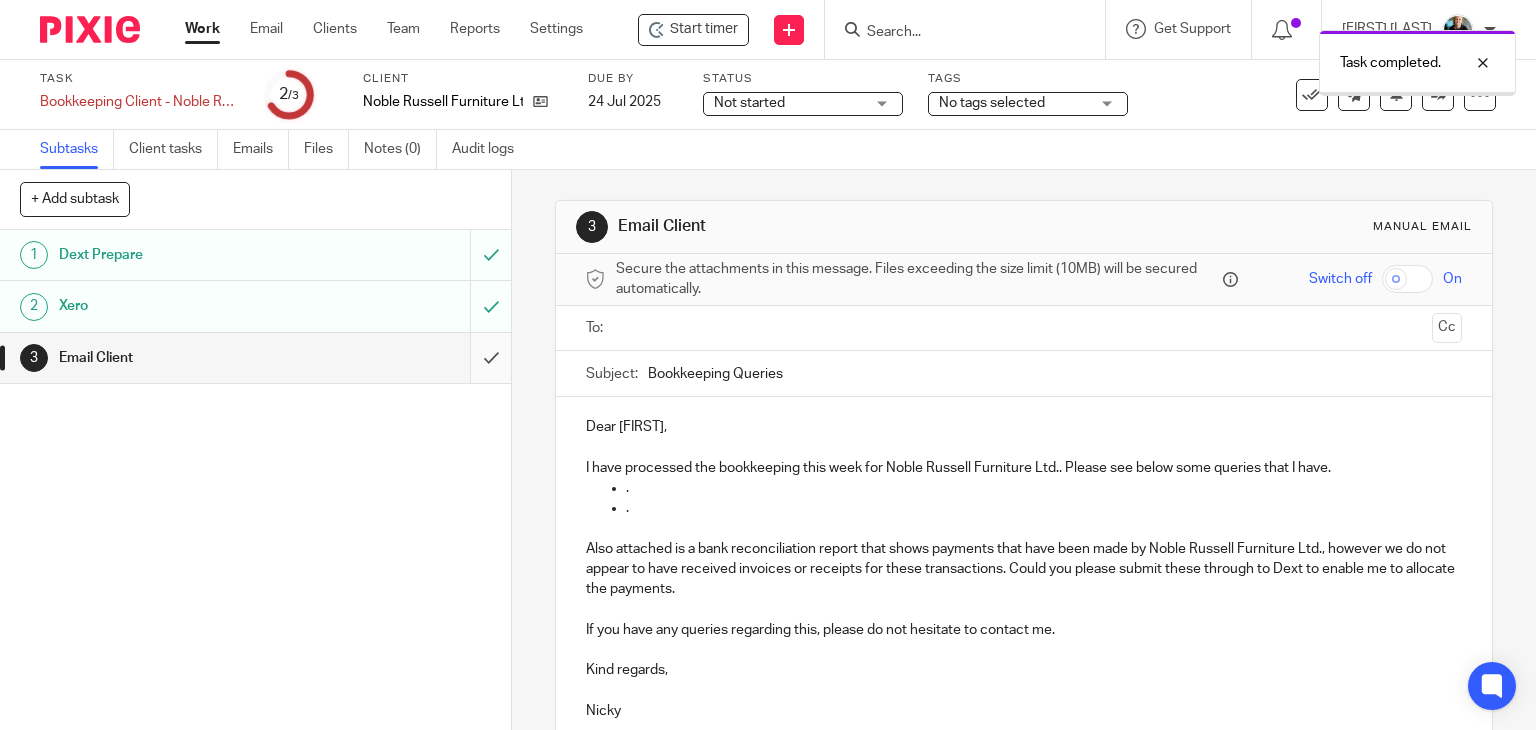 scroll, scrollTop: 0, scrollLeft: 0, axis: both 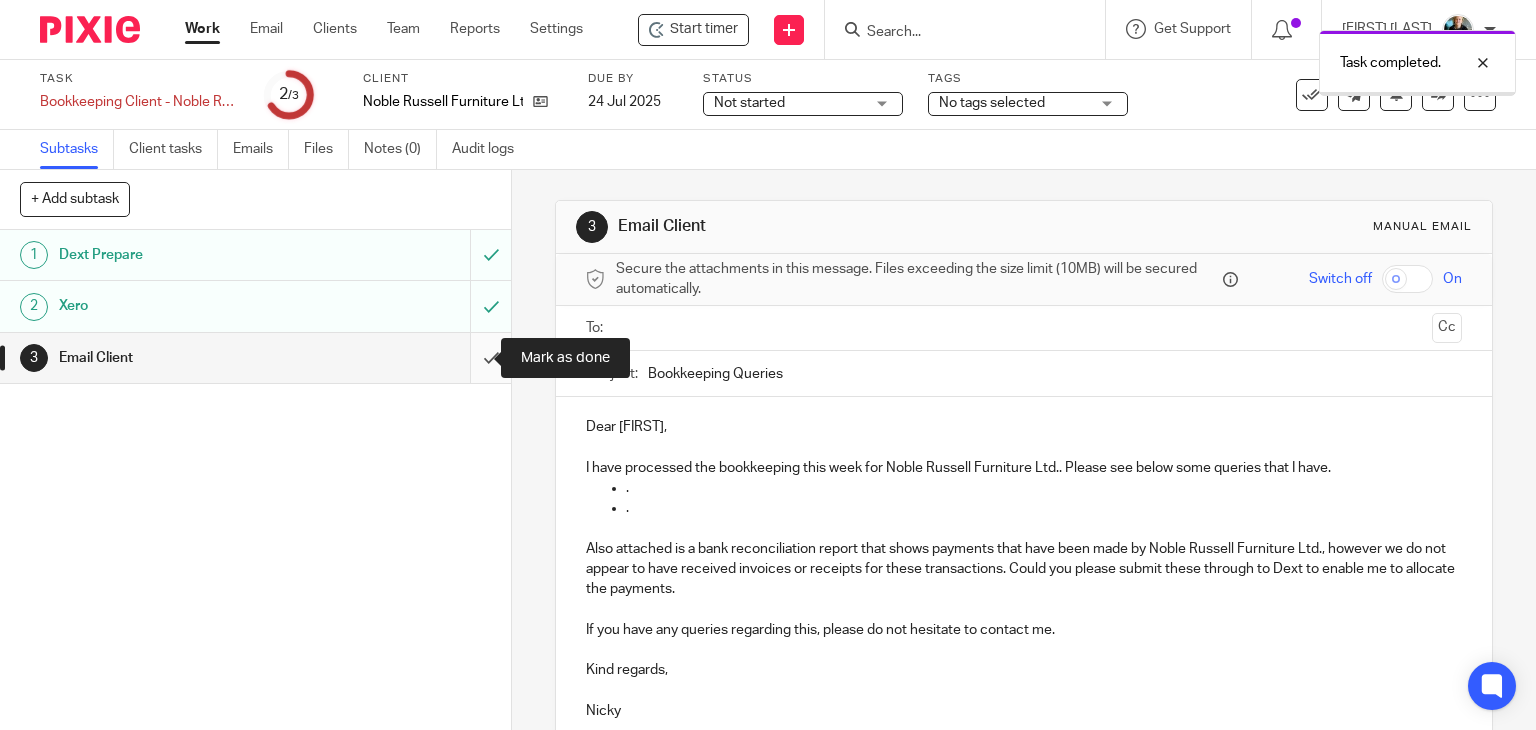 click at bounding box center (255, 358) 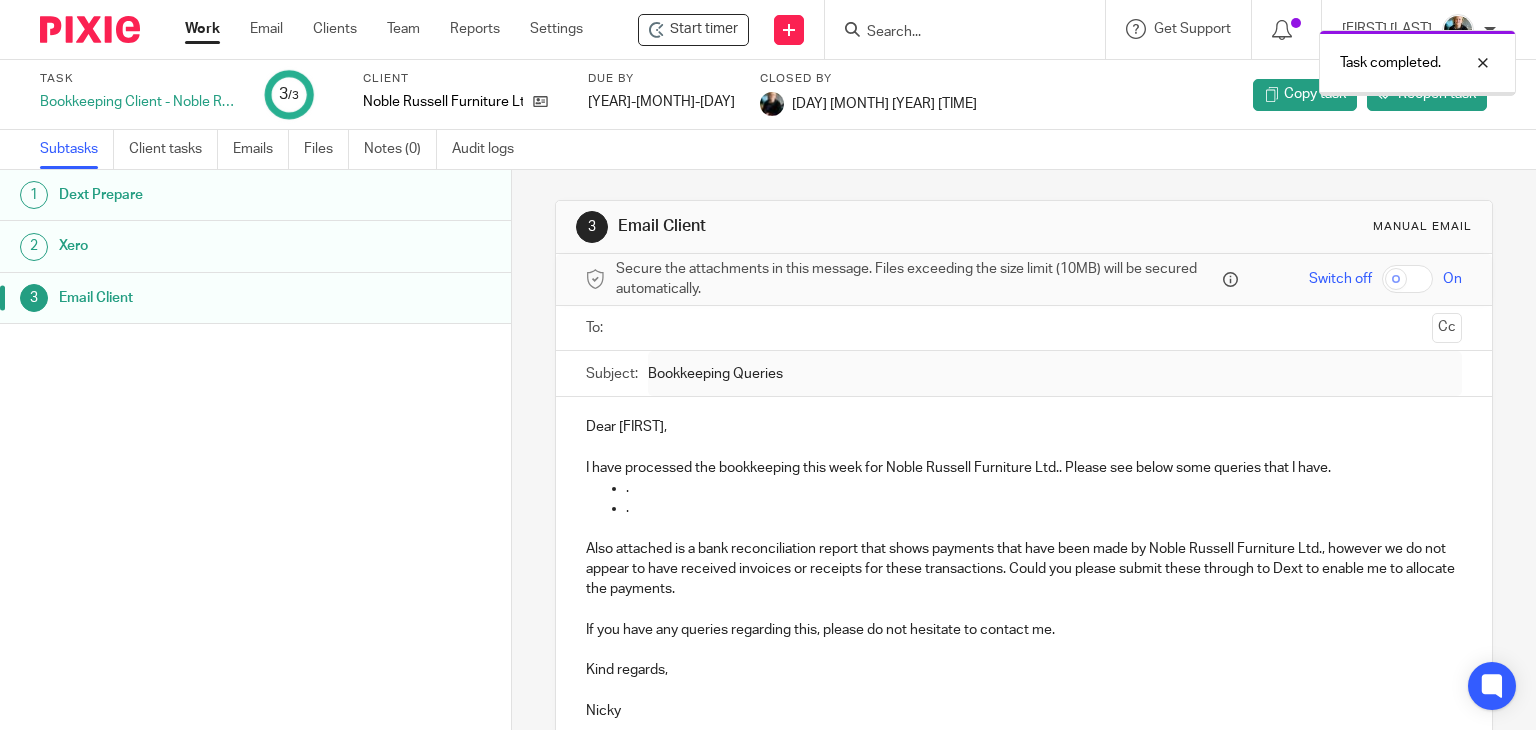 scroll, scrollTop: 0, scrollLeft: 0, axis: both 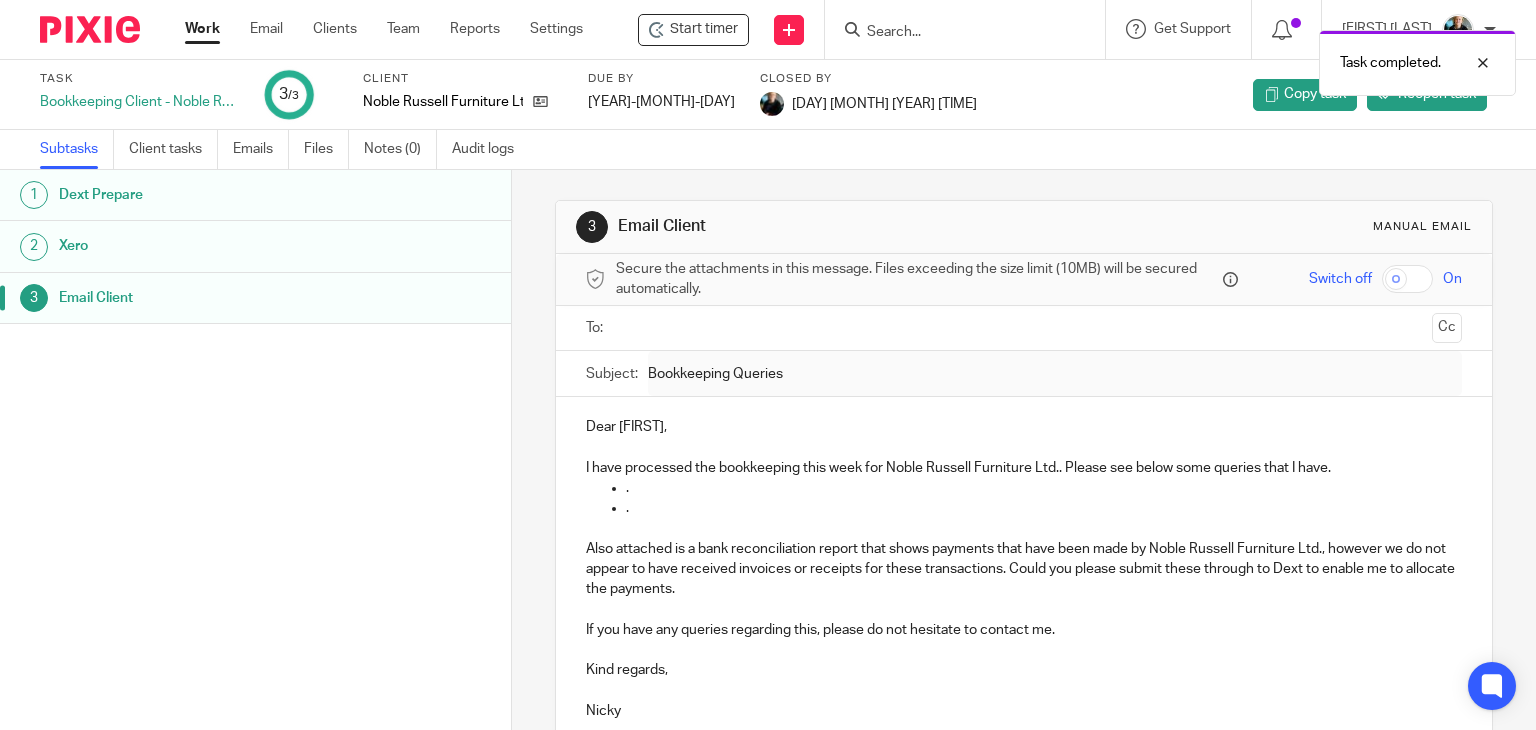 click on "Task completed." at bounding box center [1142, 58] 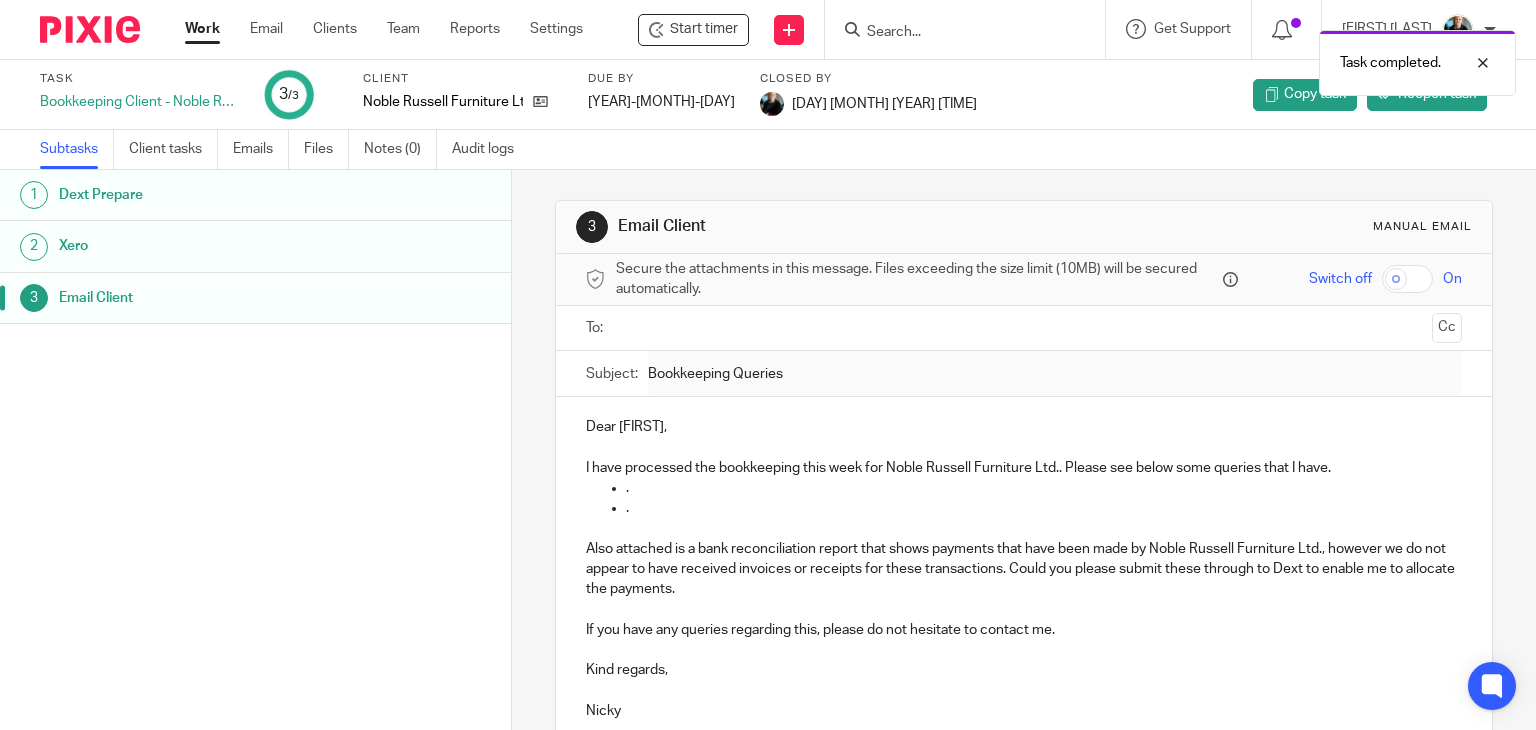 click on "Task completed." at bounding box center (1142, 58) 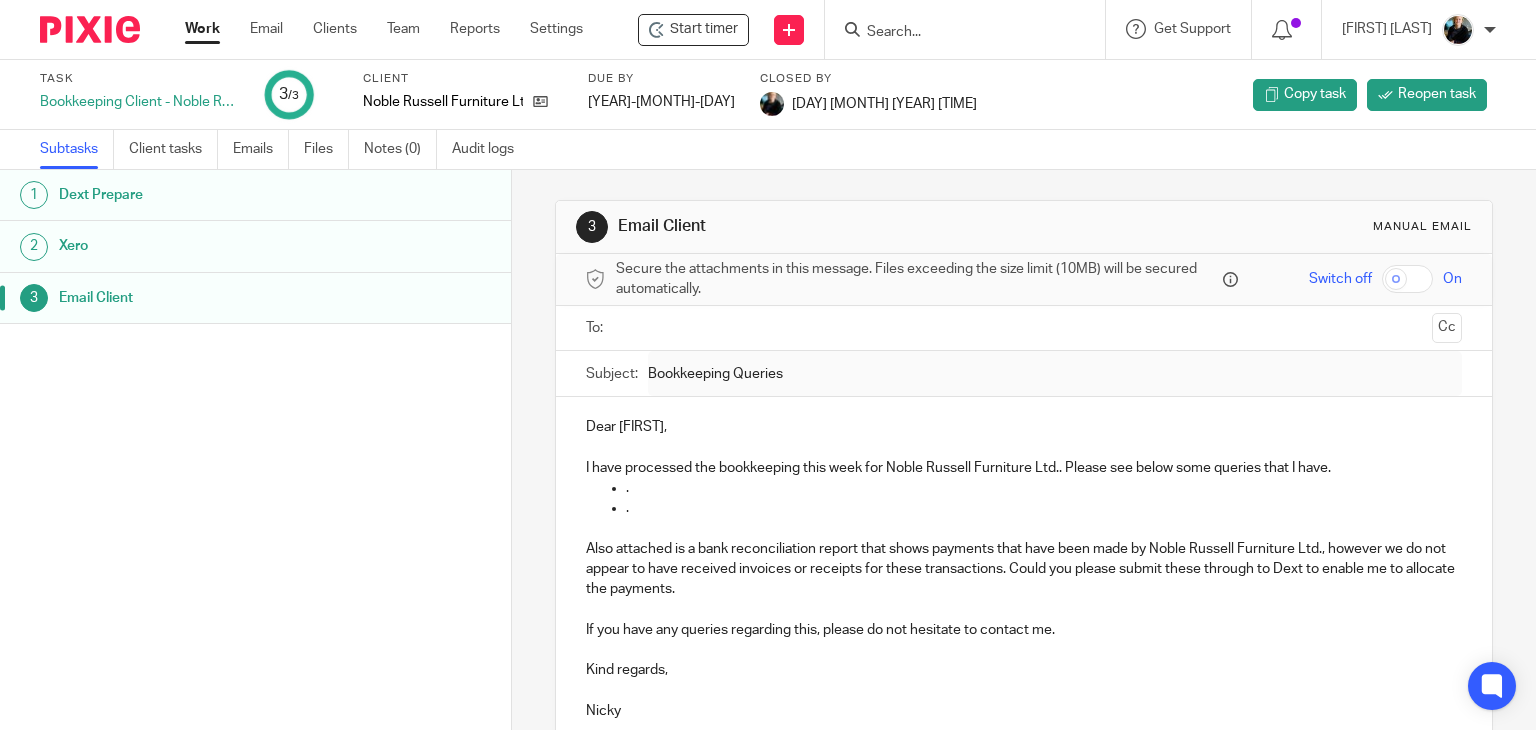 click on "Task completed." at bounding box center (1142, 58) 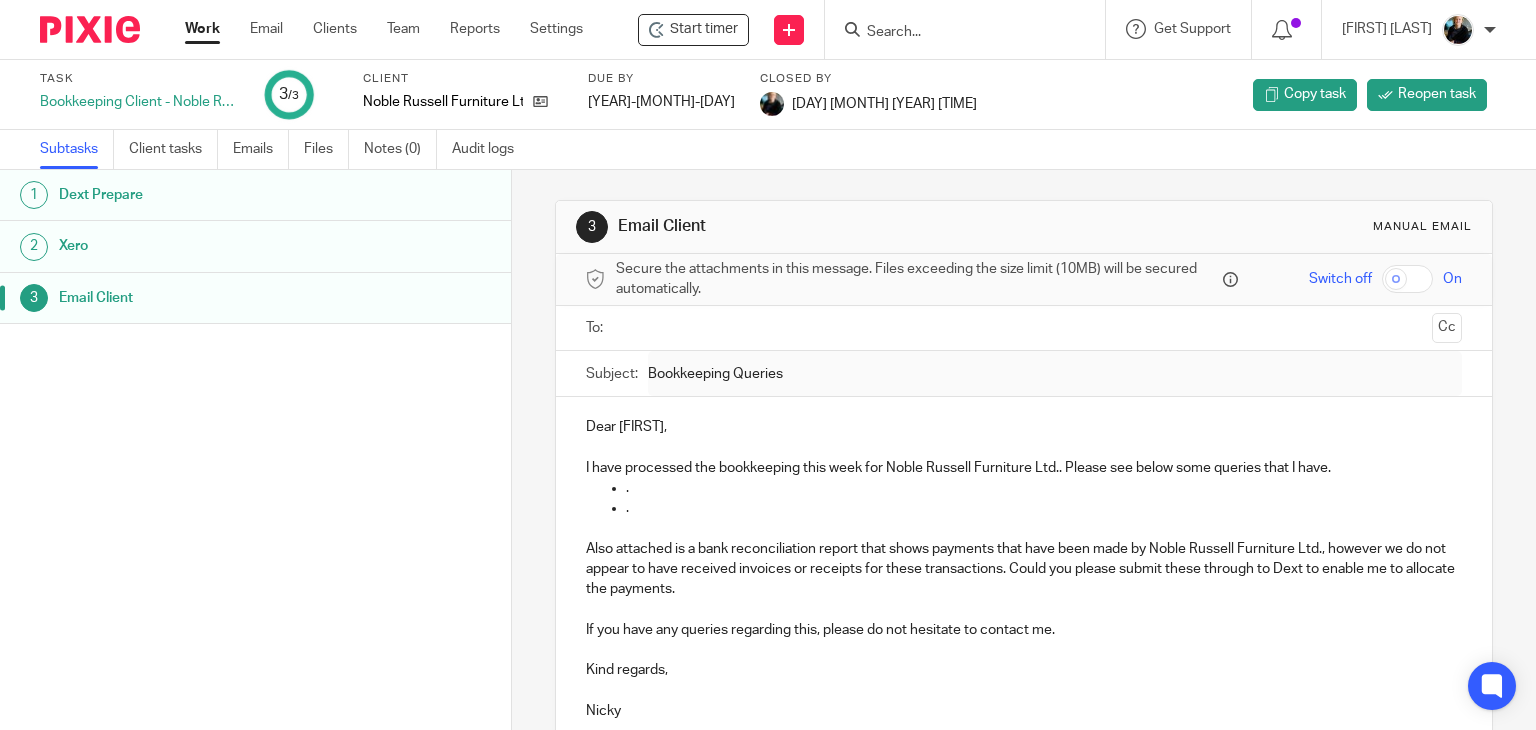 click at bounding box center [955, 33] 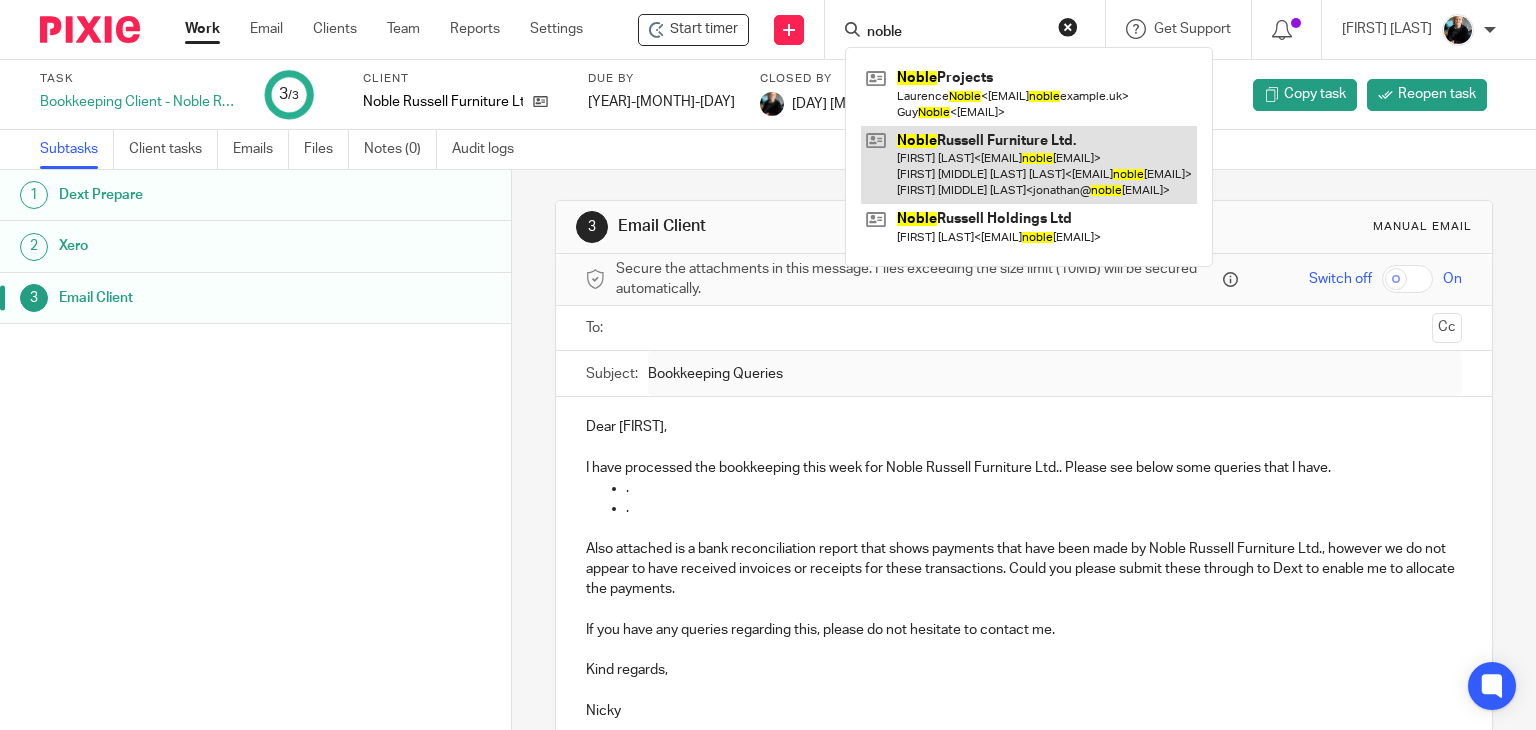type on "noble" 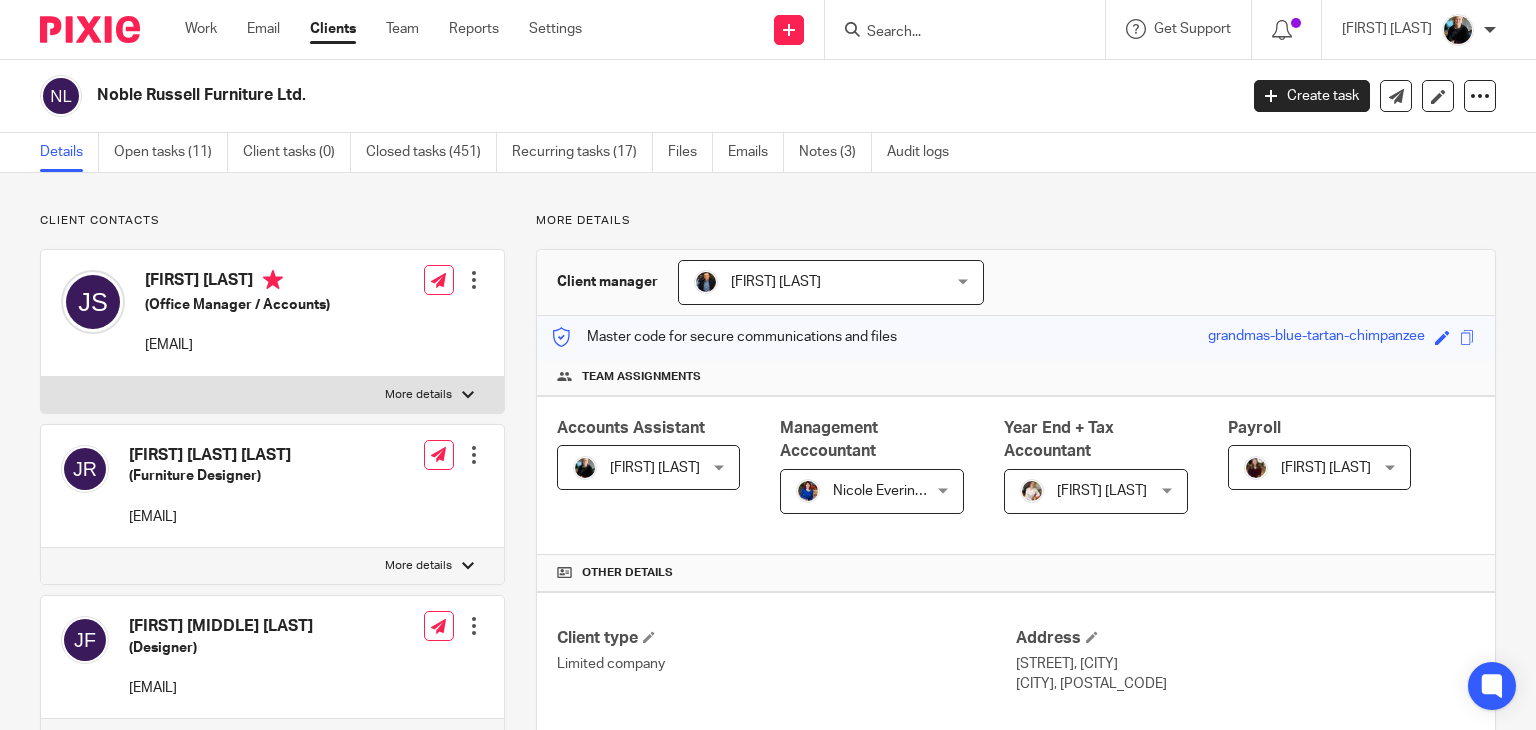 scroll, scrollTop: 0, scrollLeft: 0, axis: both 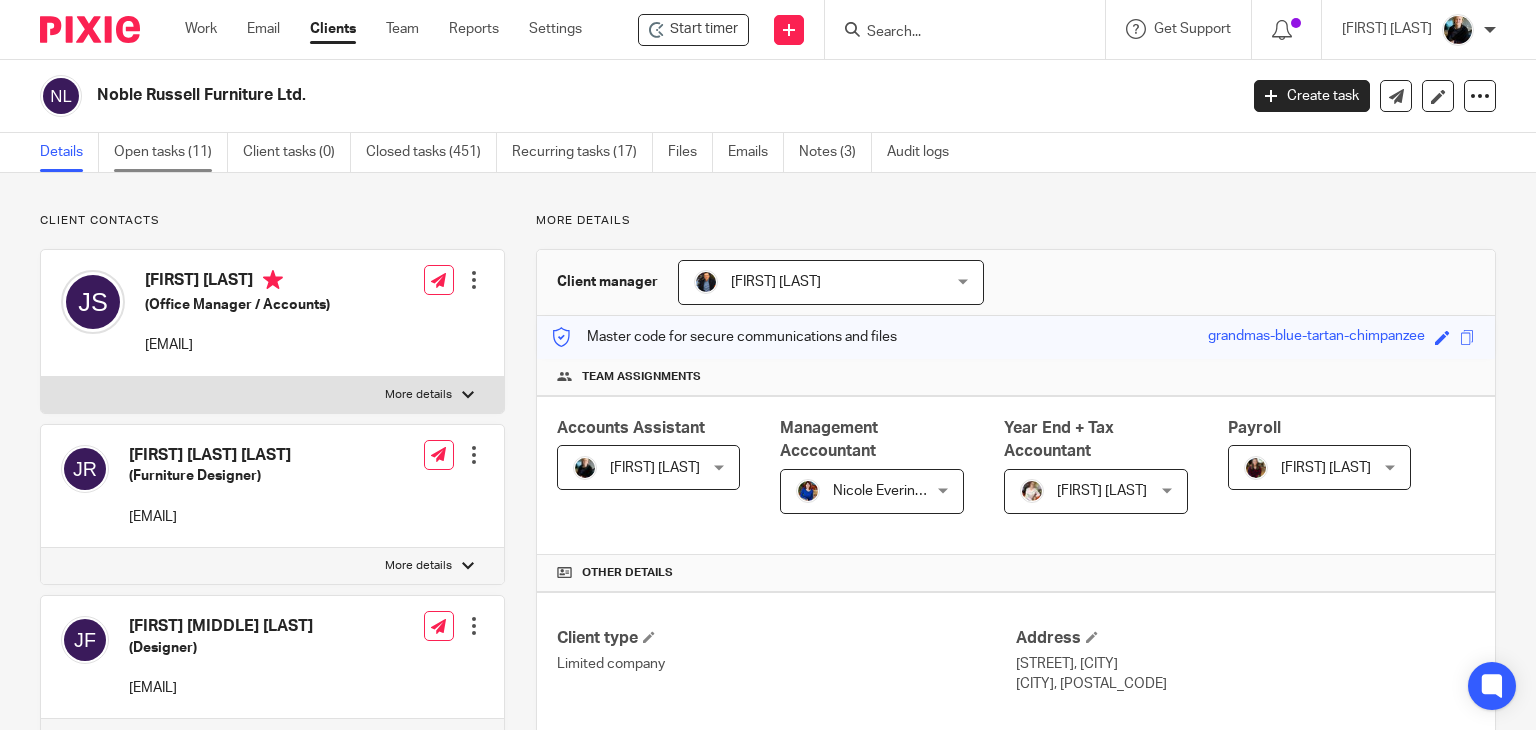 click on "Open tasks (11)" at bounding box center (171, 152) 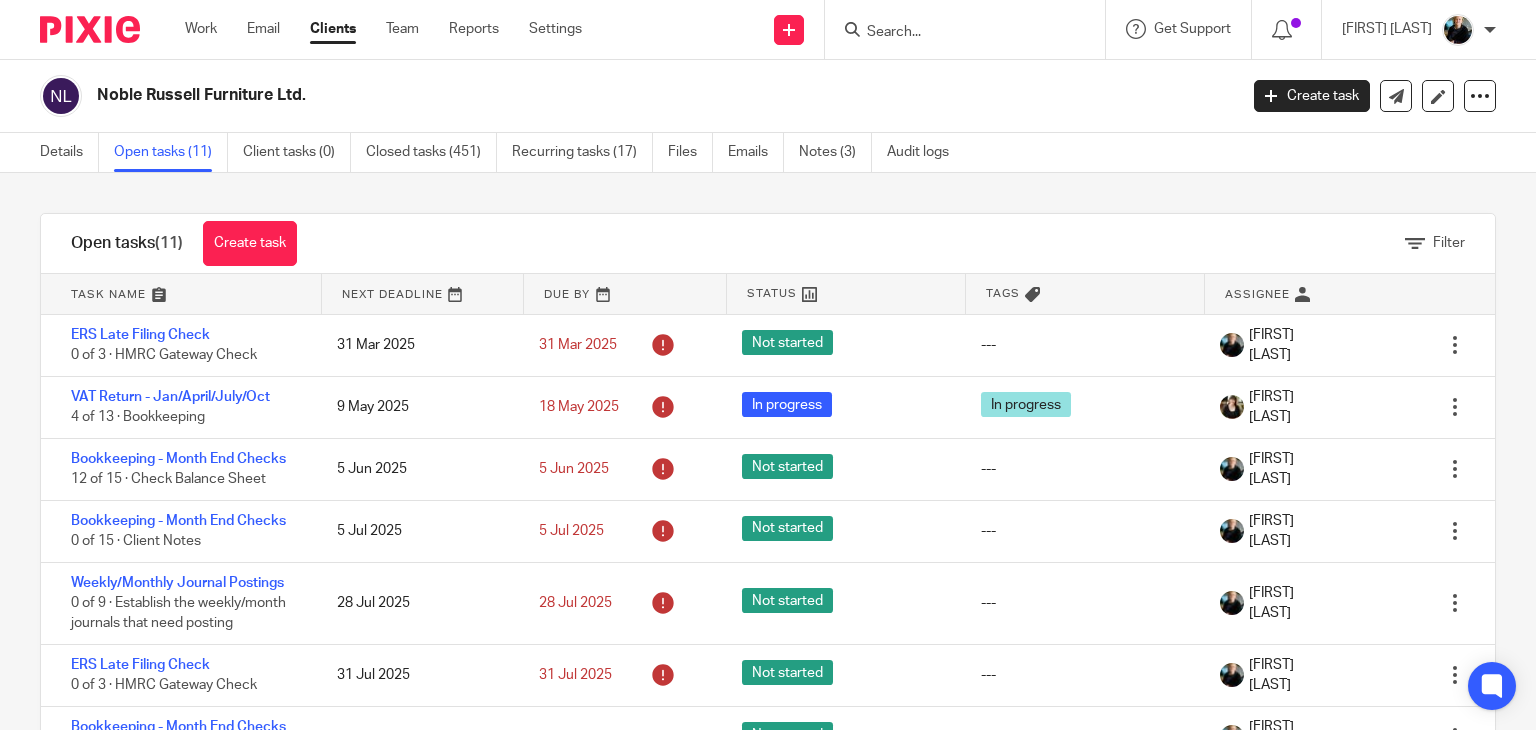 scroll, scrollTop: 0, scrollLeft: 0, axis: both 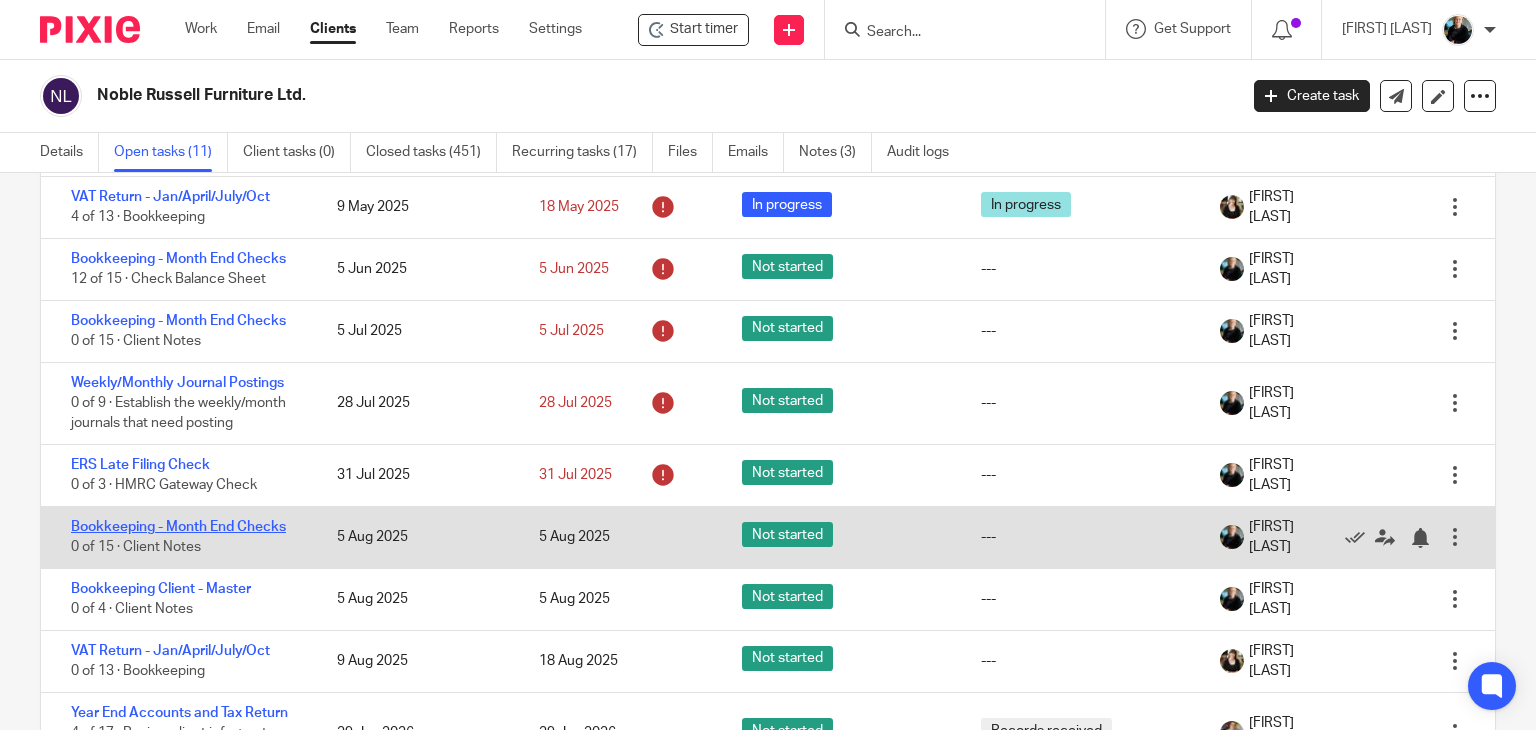 click on "Bookkeeping - Month End Checks" at bounding box center (178, 527) 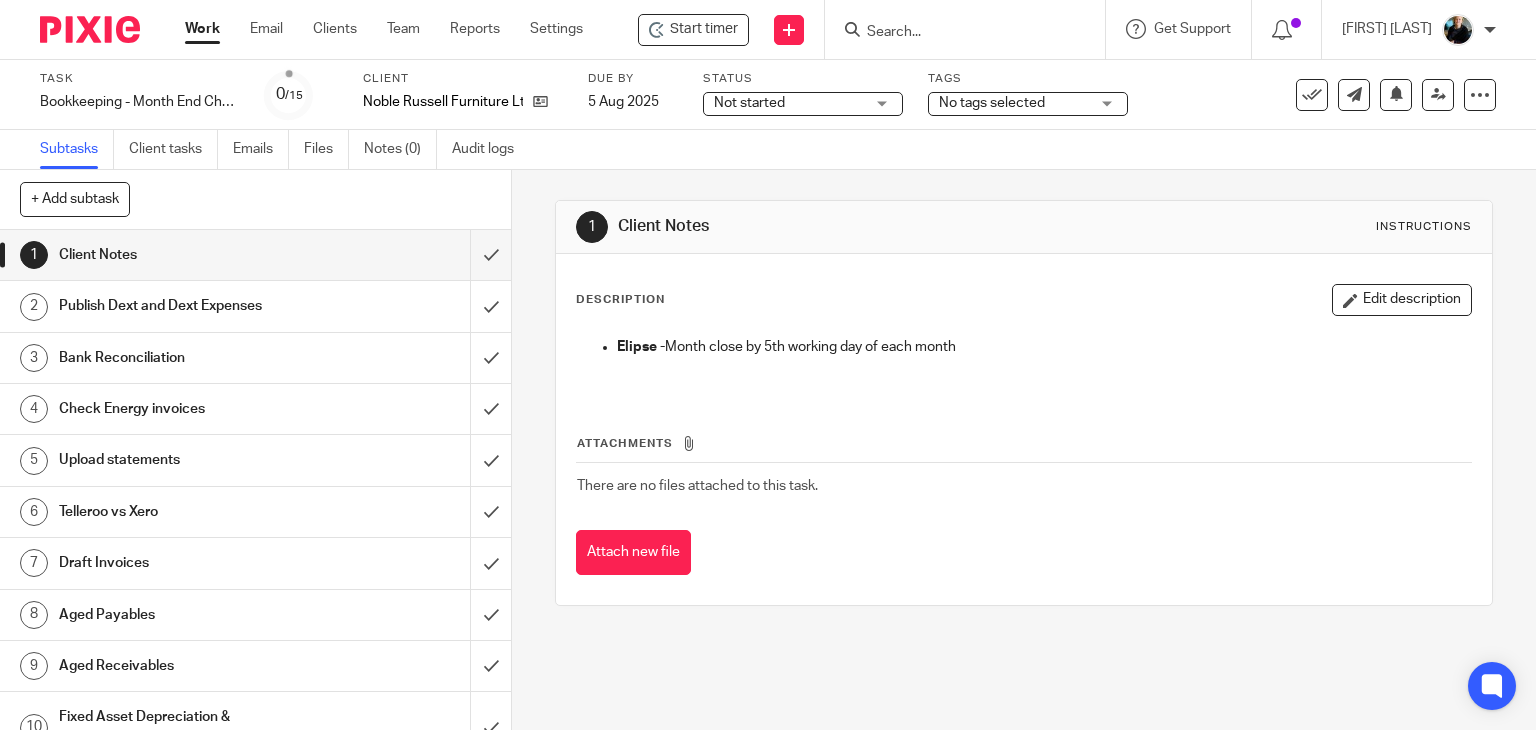 scroll, scrollTop: 0, scrollLeft: 0, axis: both 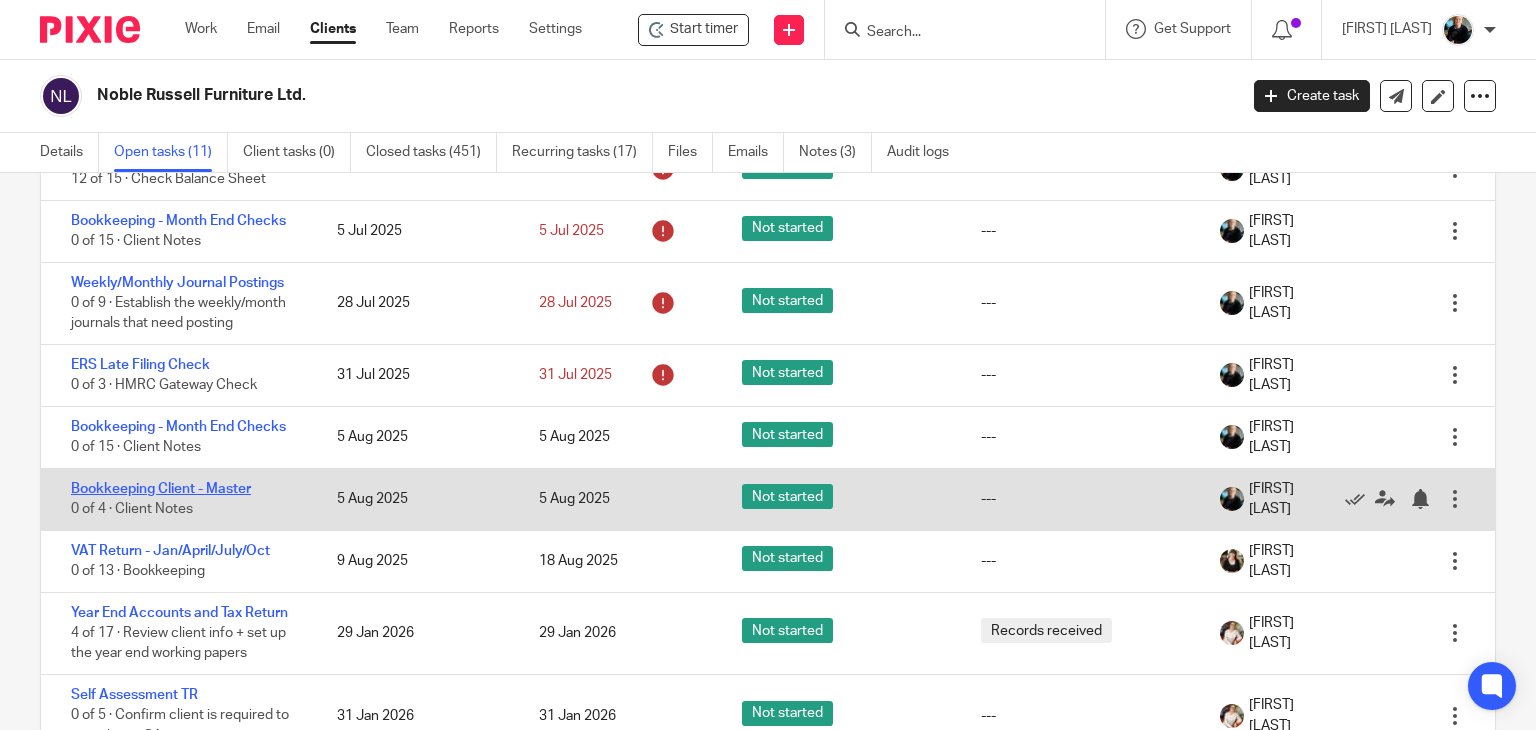 click on "Bookkeeping Client - Master" at bounding box center [161, 489] 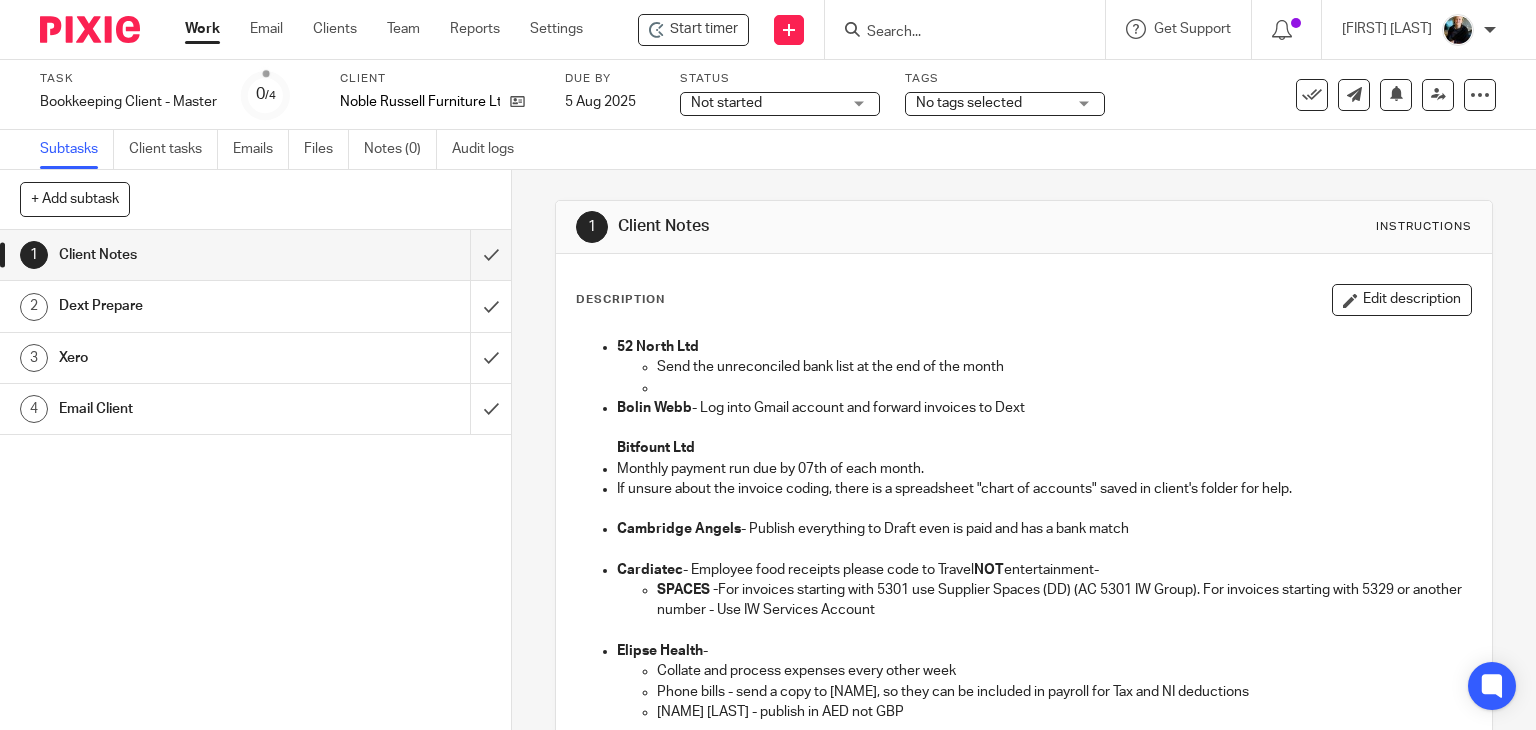 scroll, scrollTop: 0, scrollLeft: 0, axis: both 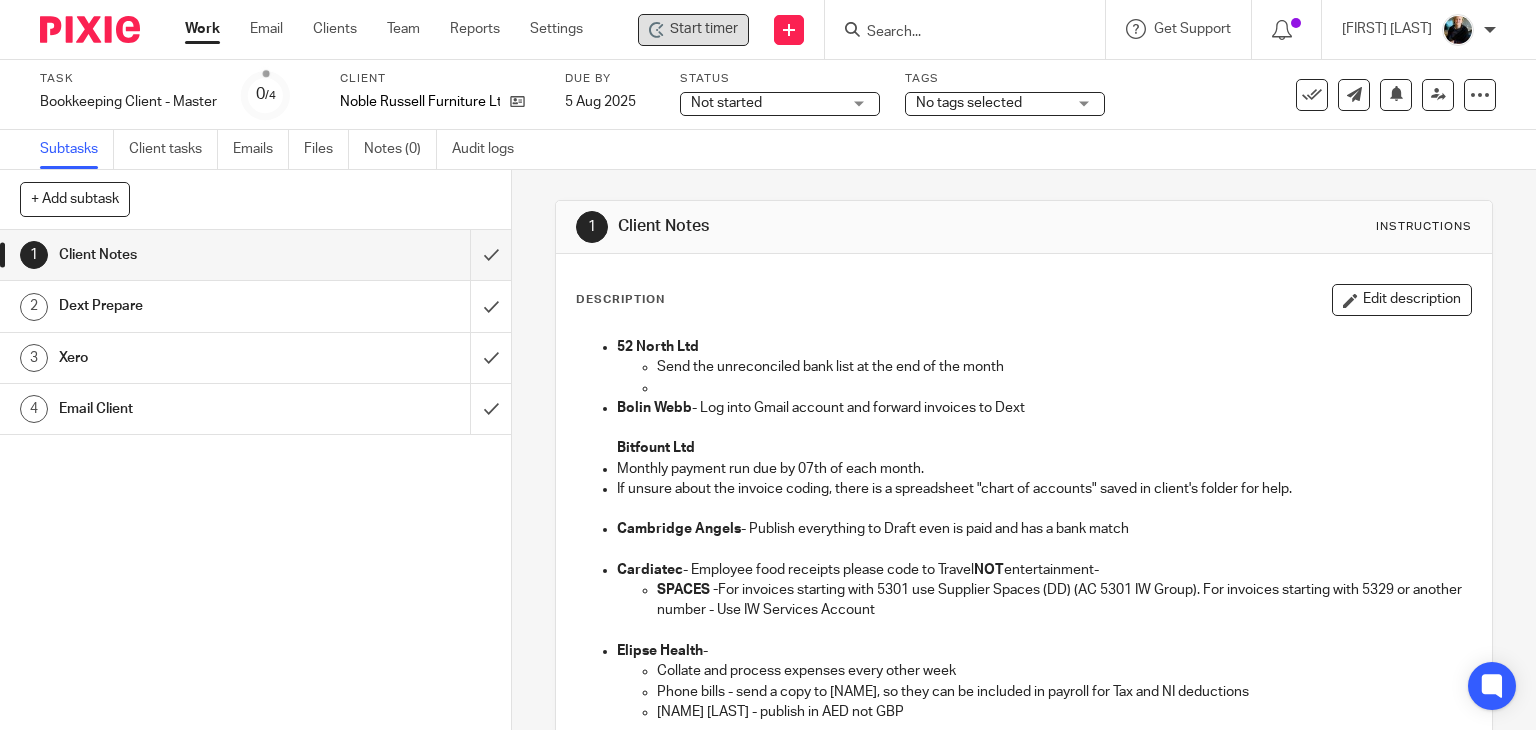 click on "Start timer" at bounding box center (704, 29) 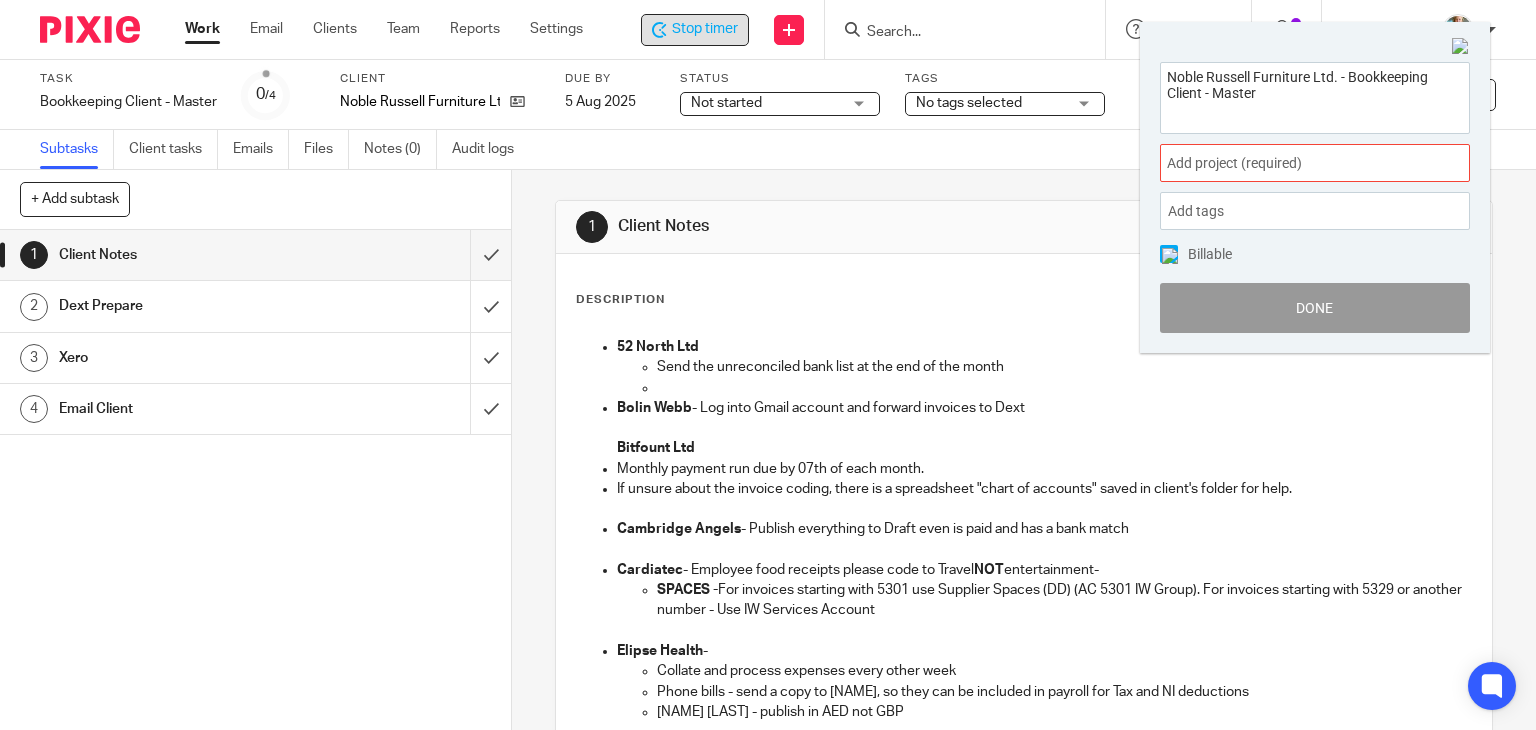click on "Add project (required) :" at bounding box center [1293, 163] 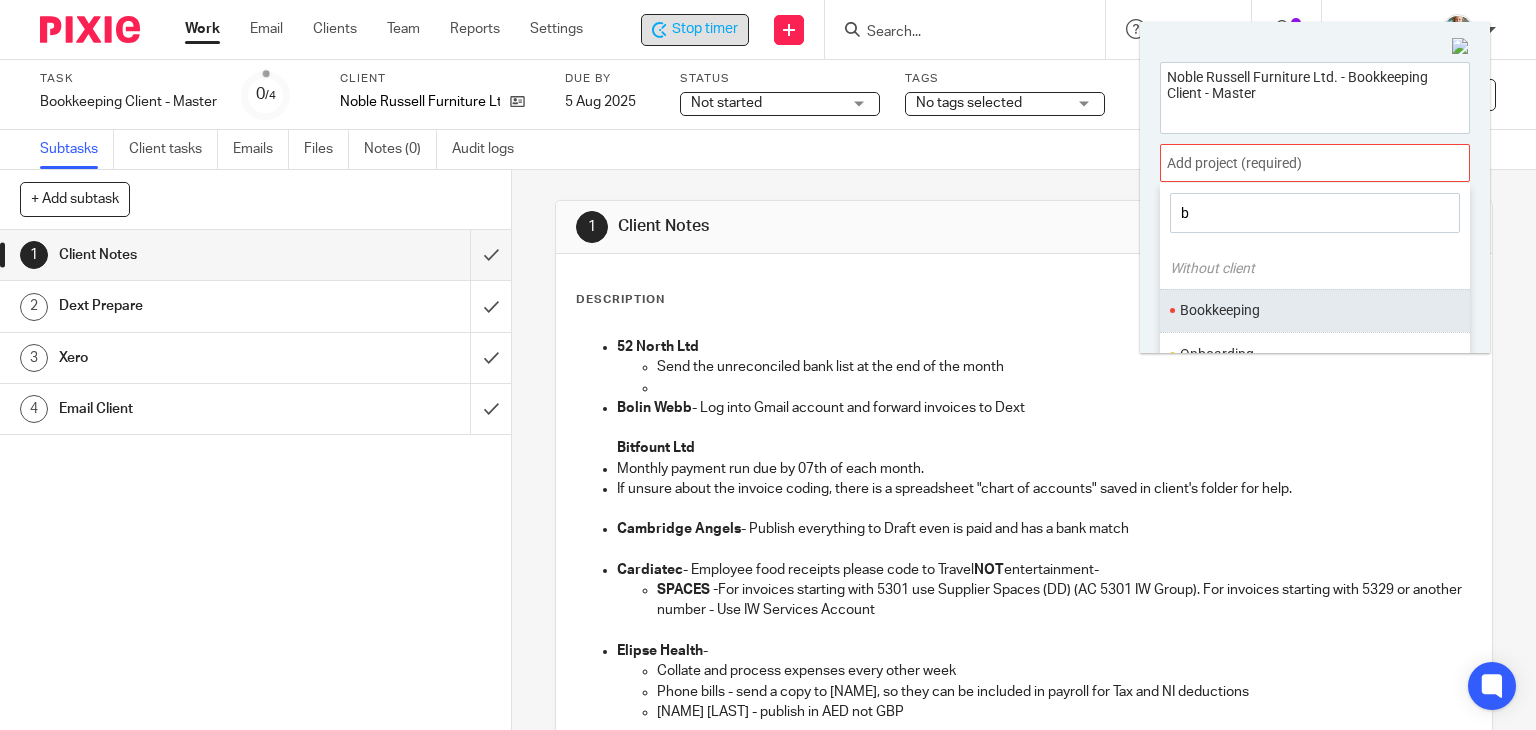 type on "b" 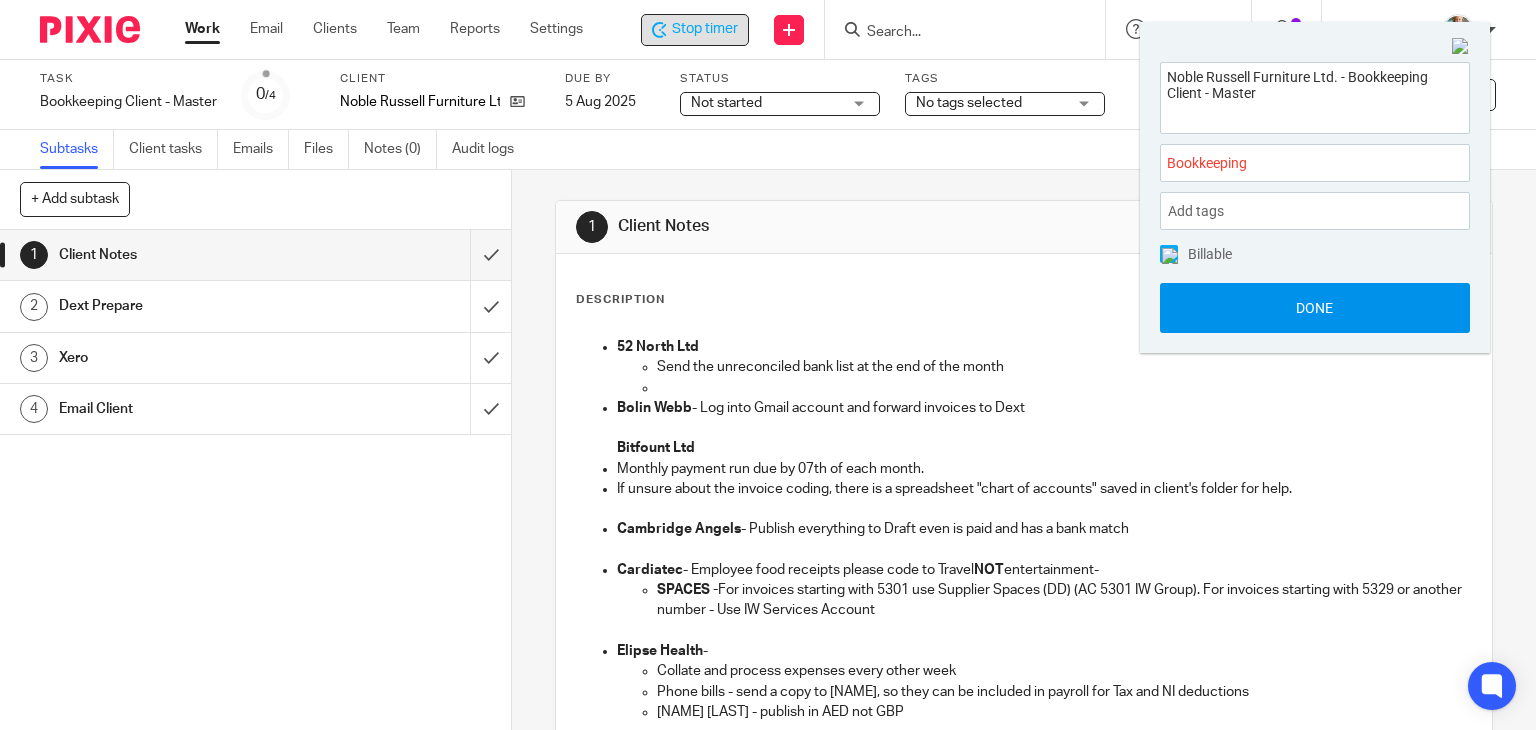 click on "Done" at bounding box center [1315, 308] 